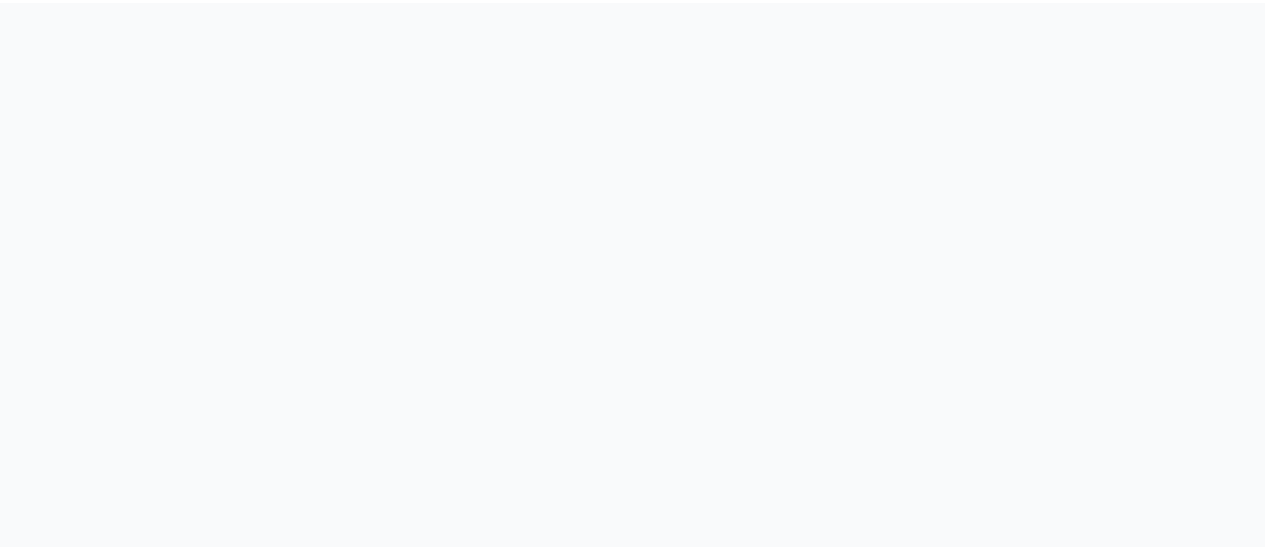 scroll, scrollTop: 0, scrollLeft: 0, axis: both 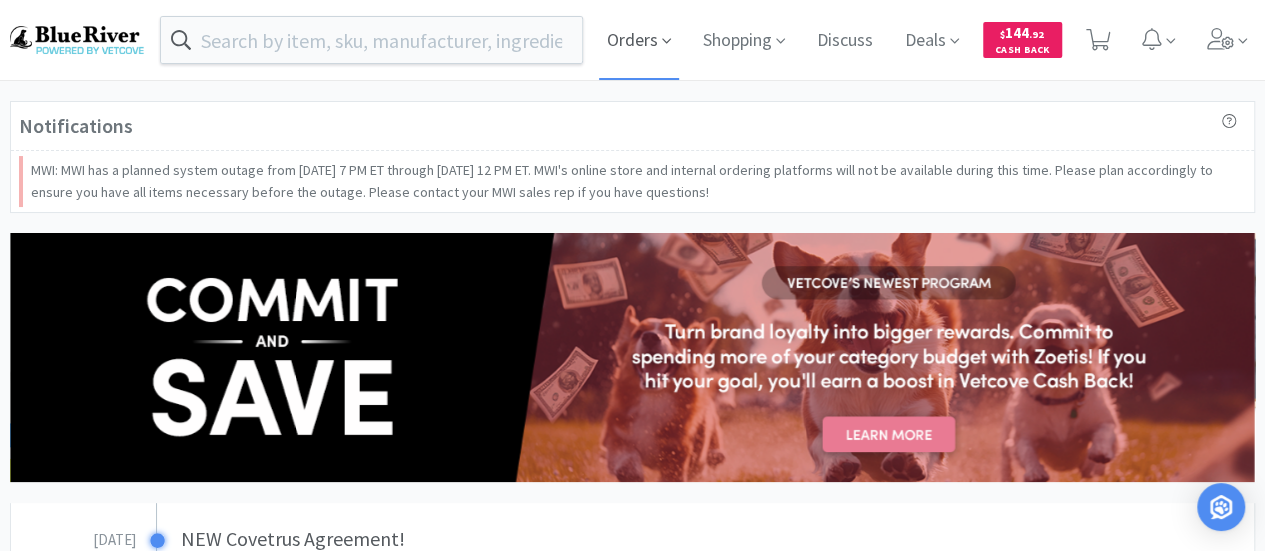 click on "Orders" at bounding box center (639, 40) 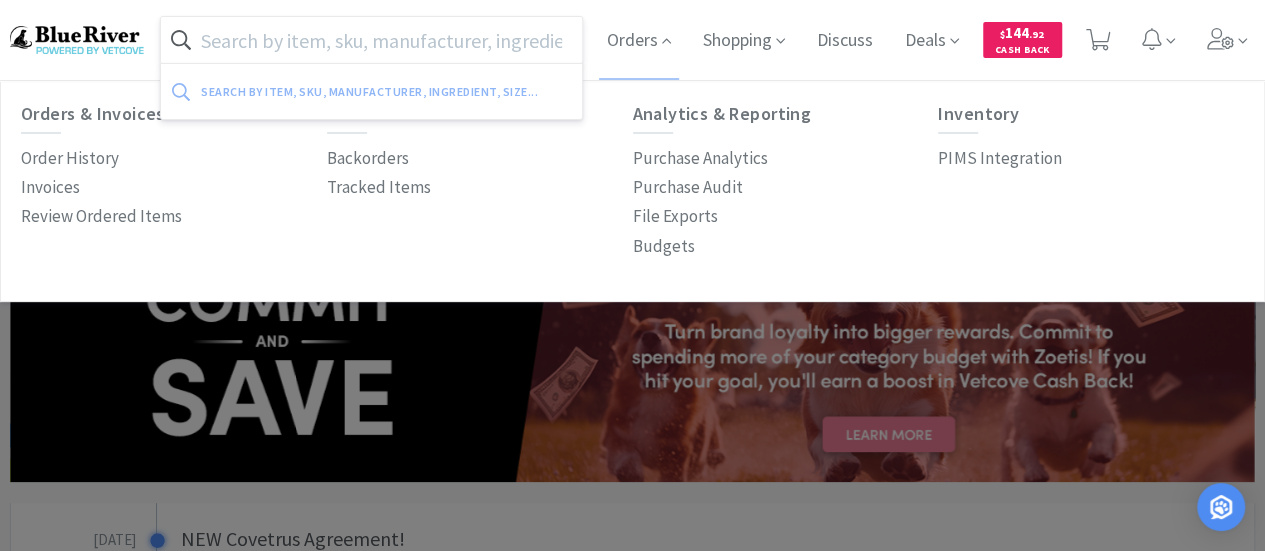 click at bounding box center [371, 40] 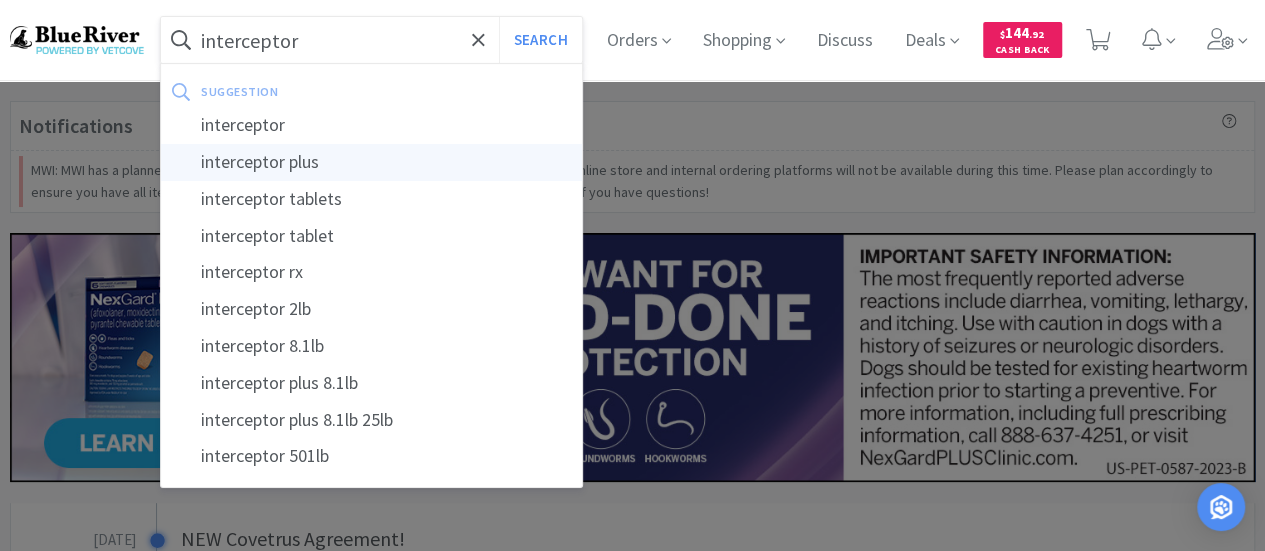 click on "interceptor plus" at bounding box center [371, 162] 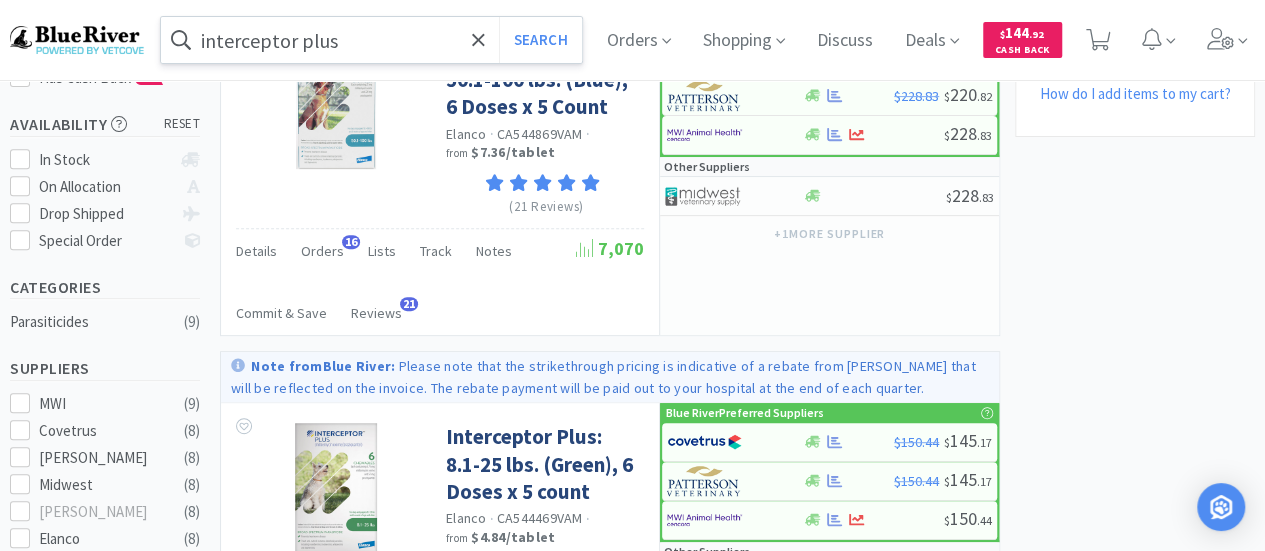 scroll, scrollTop: 100, scrollLeft: 0, axis: vertical 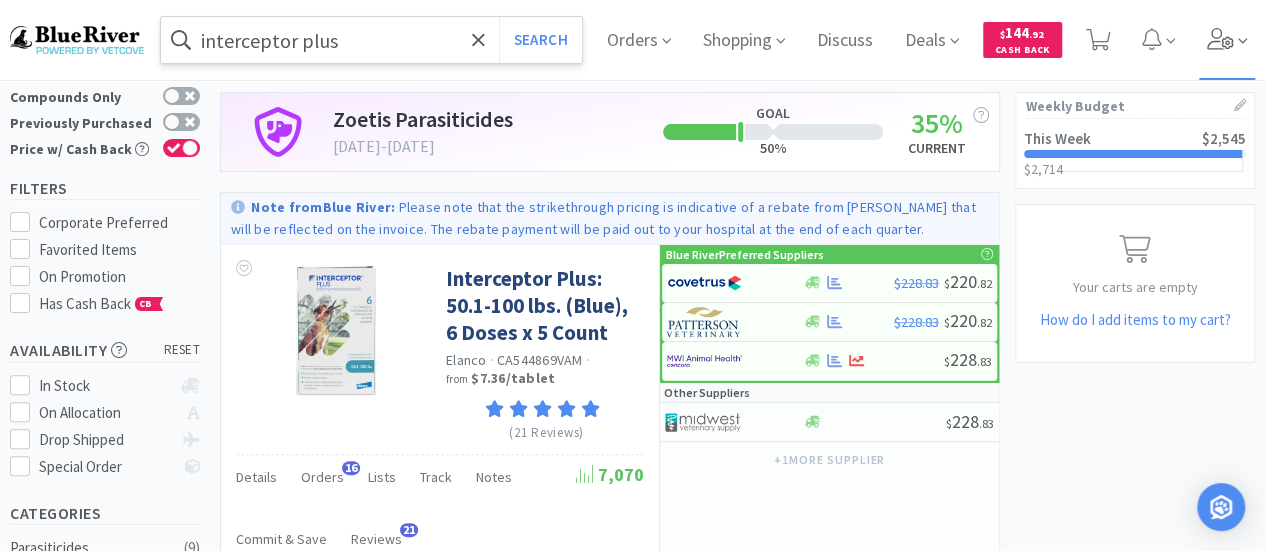 click 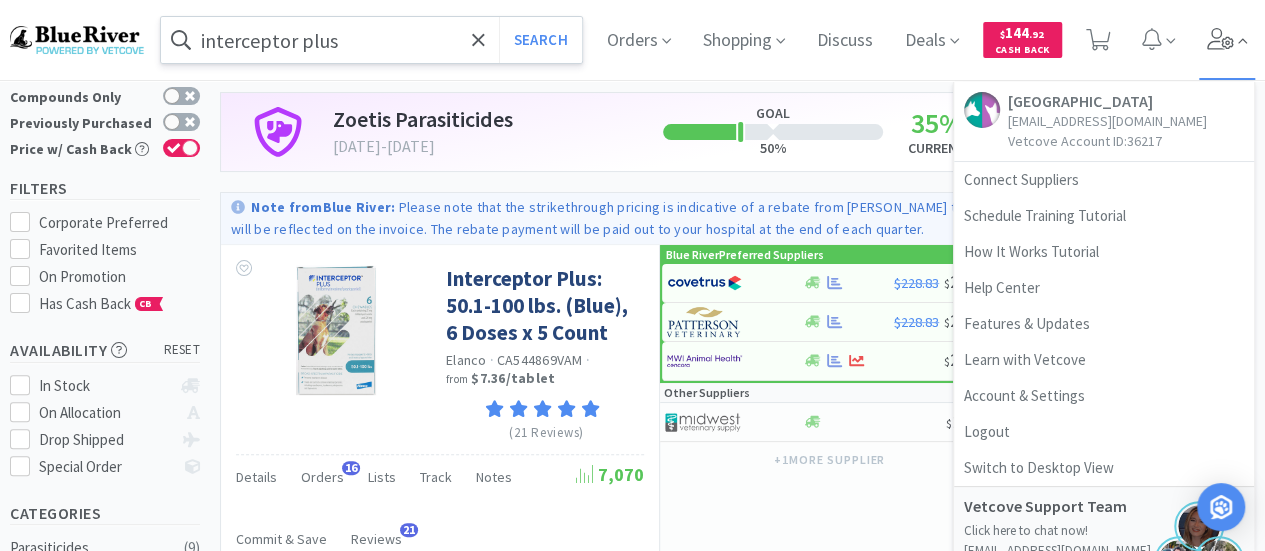 click 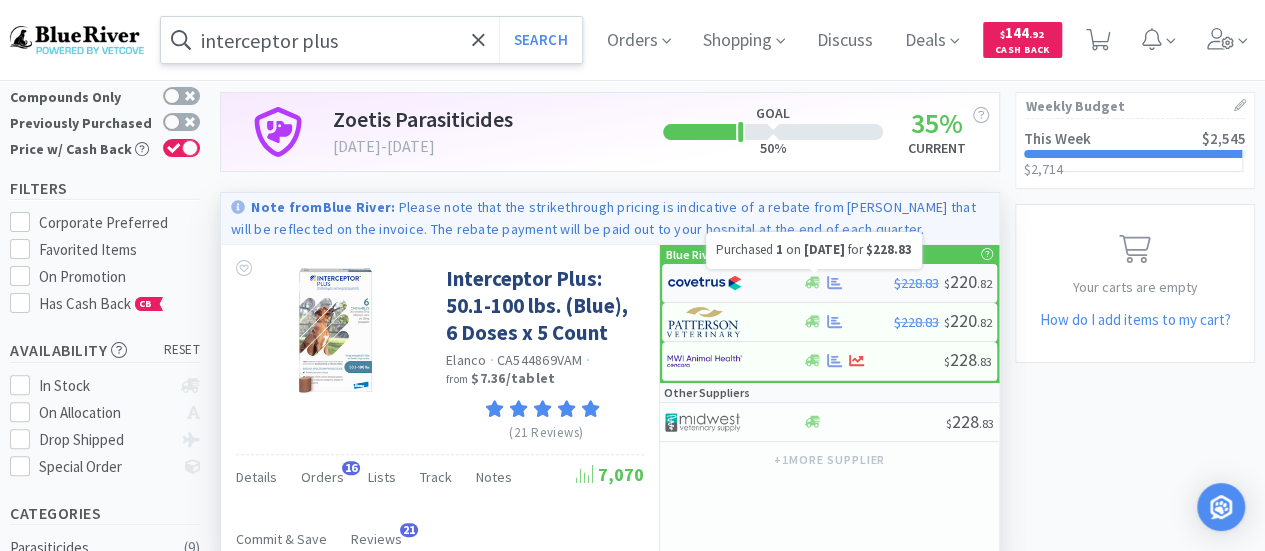 click 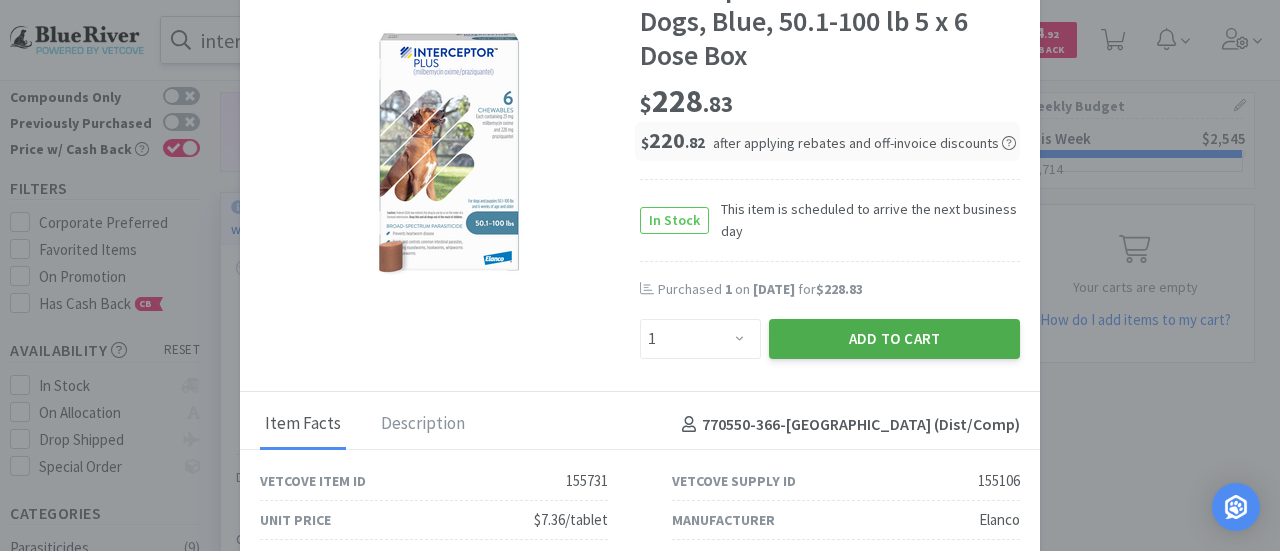 click on "Add to Cart" at bounding box center [894, 339] 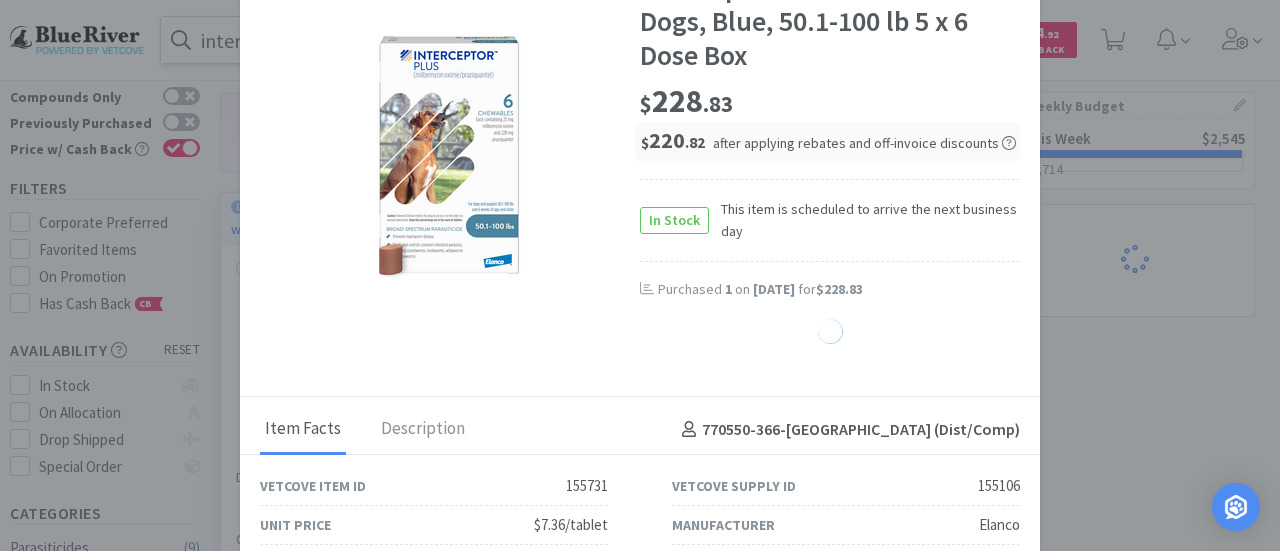 select on "1" 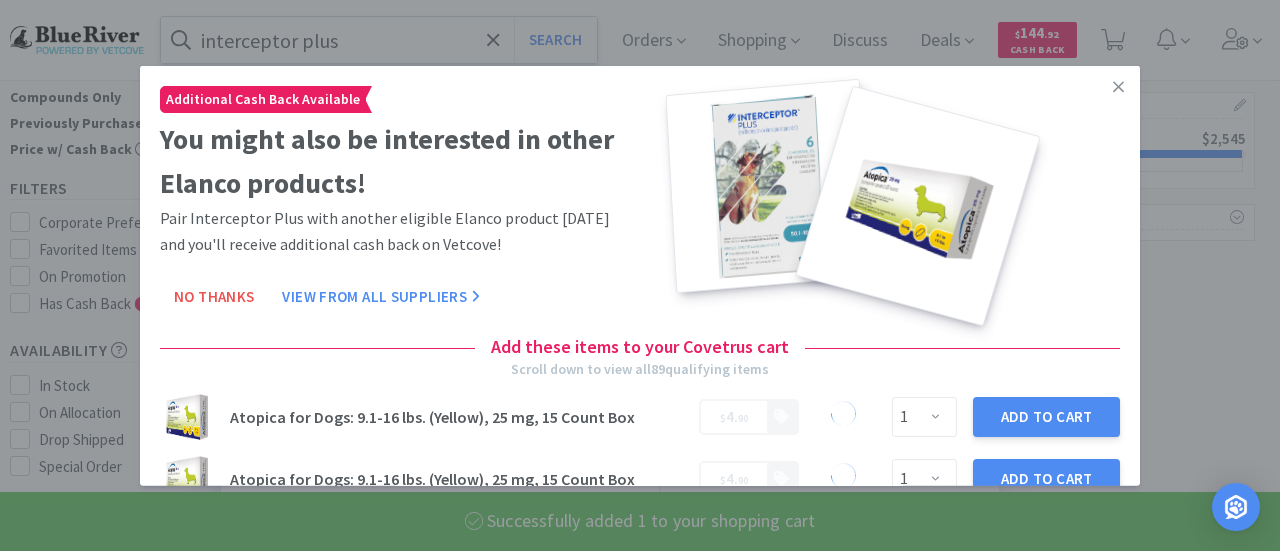 select on "1" 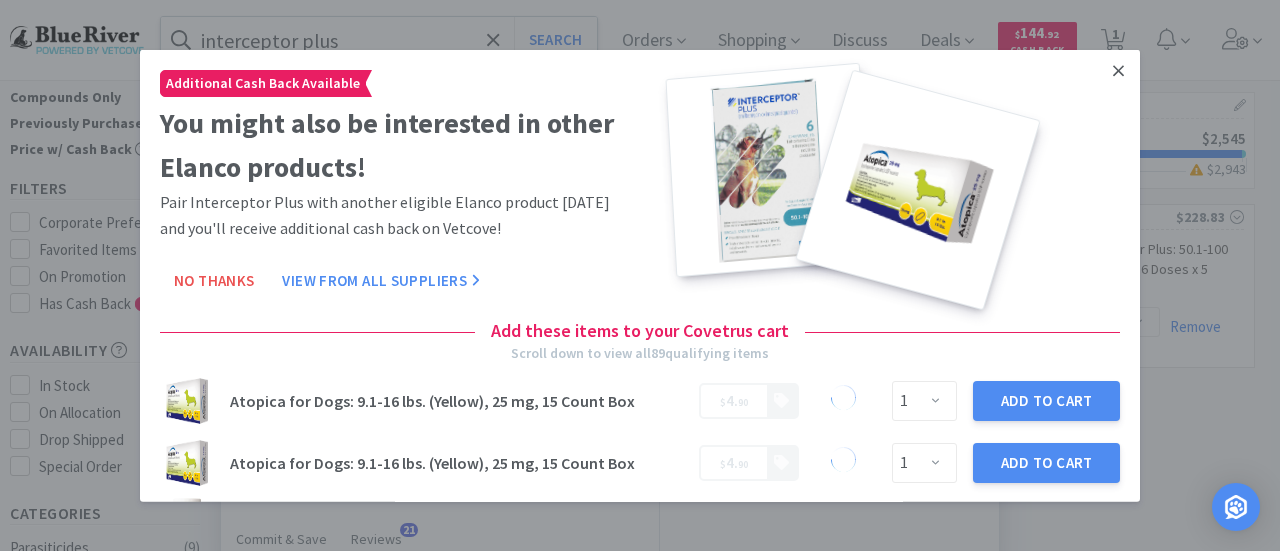 click 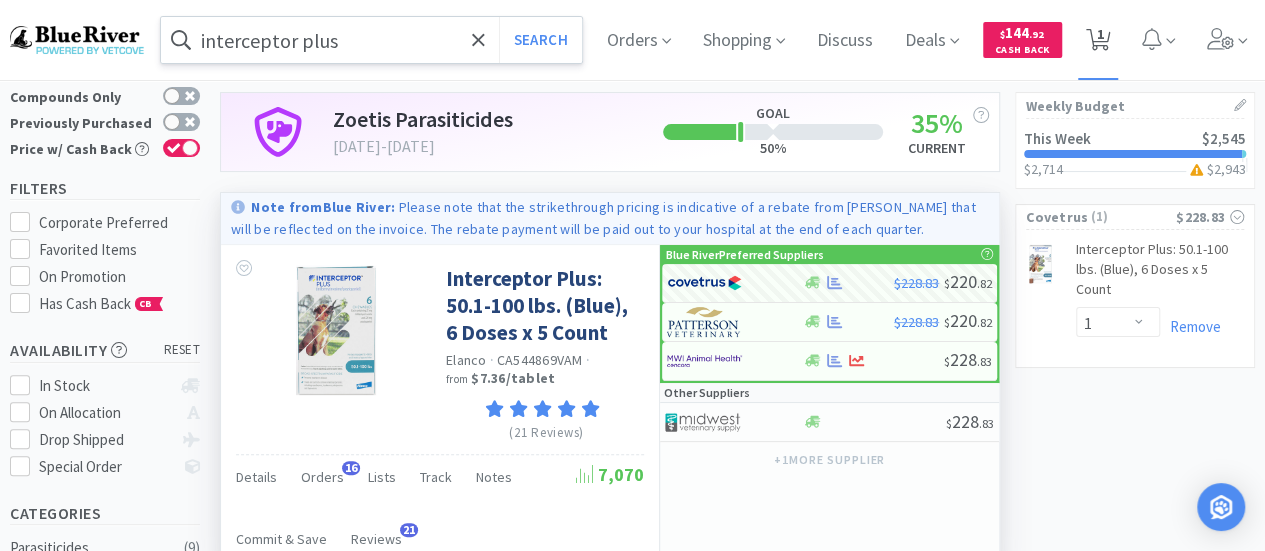 click on "1" at bounding box center [1100, 34] 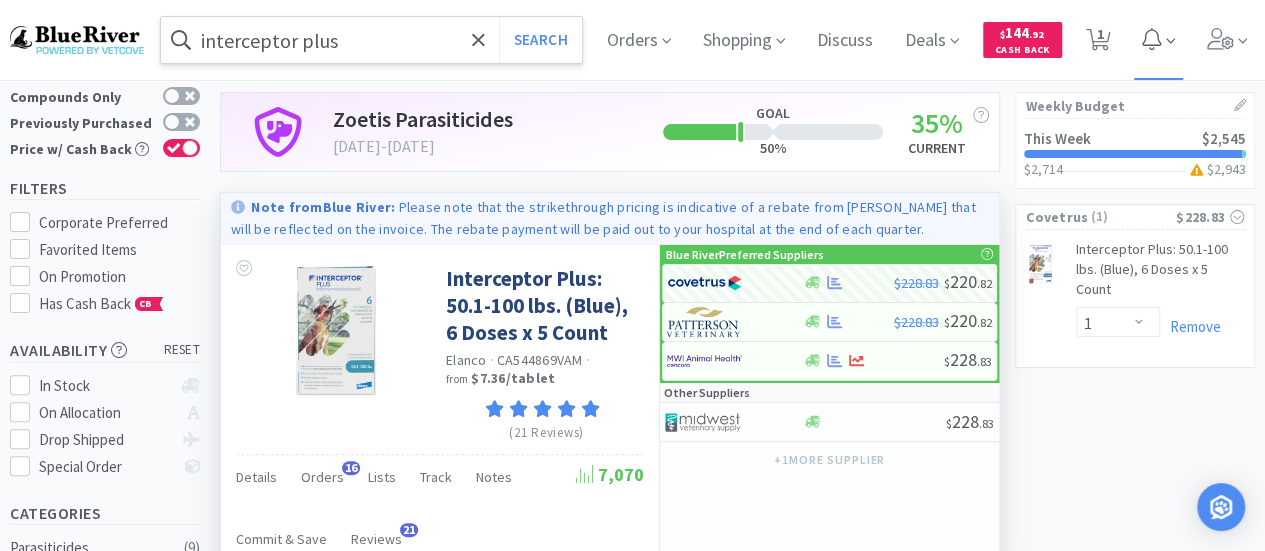 select on "1" 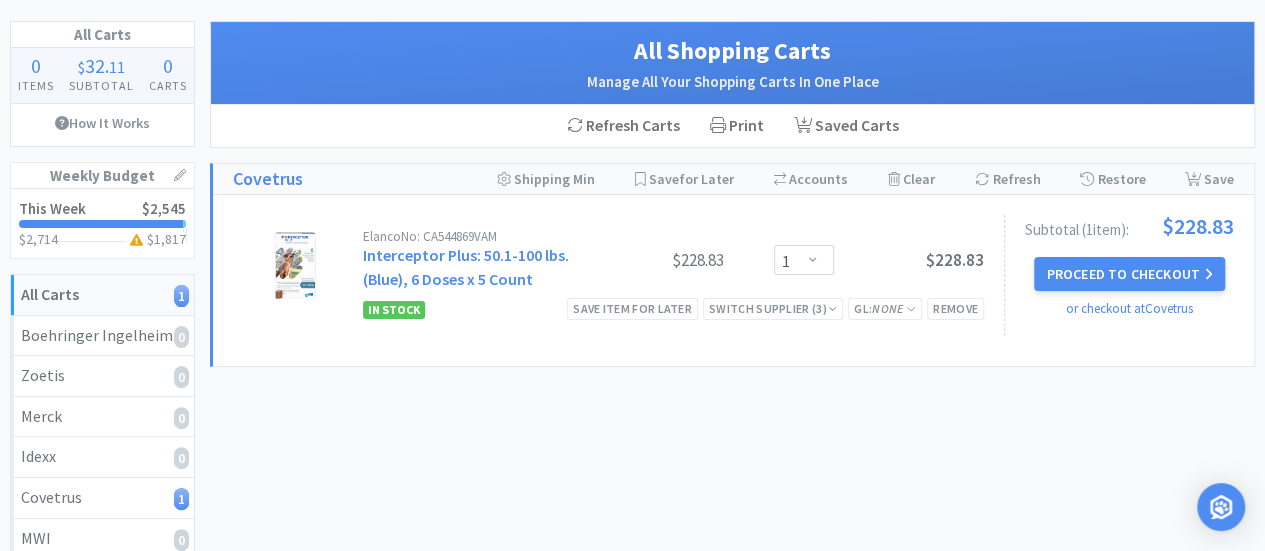 scroll, scrollTop: 0, scrollLeft: 0, axis: both 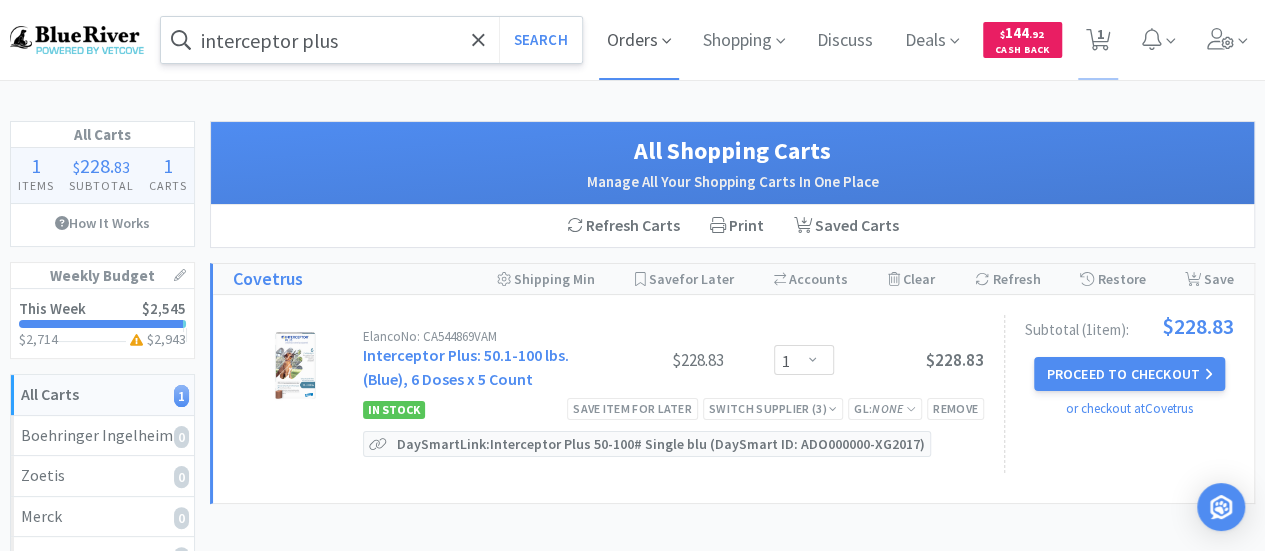 click on "Orders" at bounding box center [639, 40] 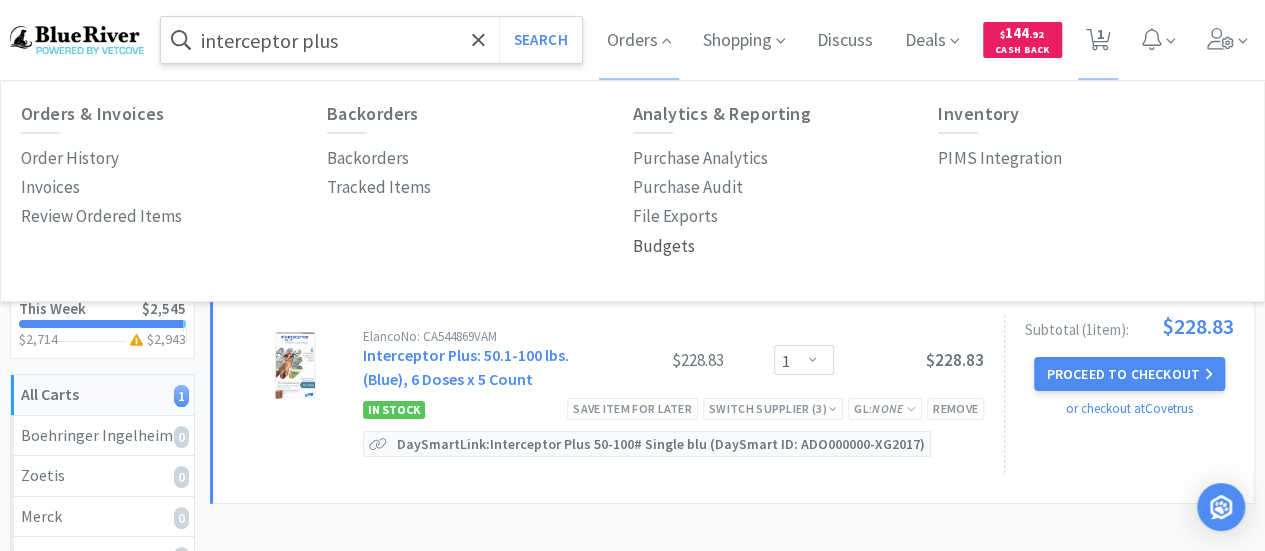 click on "Budgets" at bounding box center [664, 246] 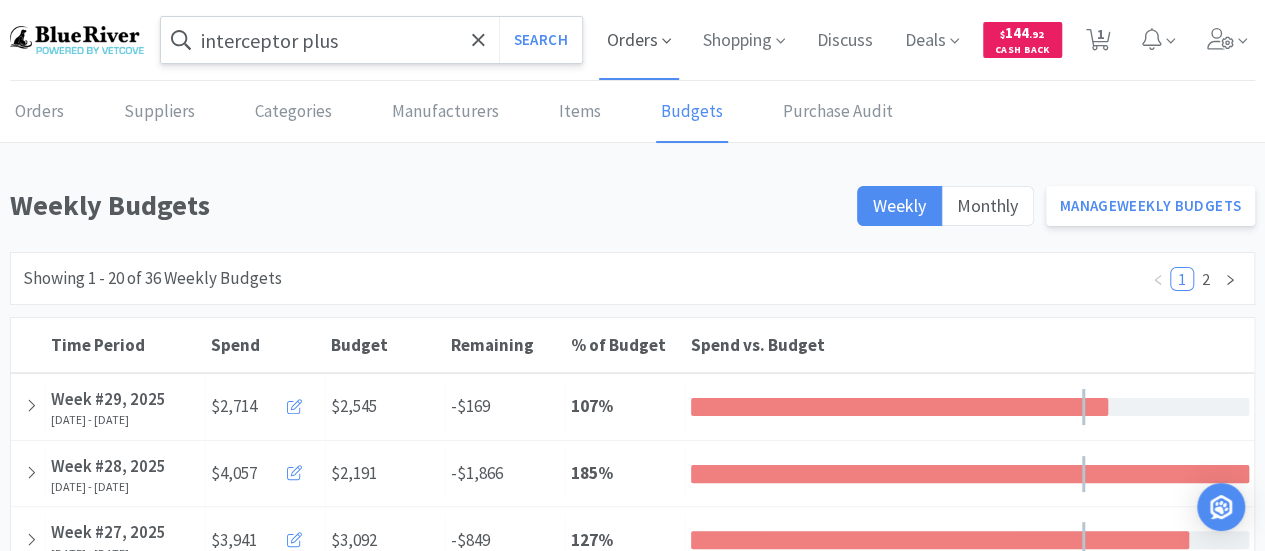 click on "Orders" at bounding box center [639, 40] 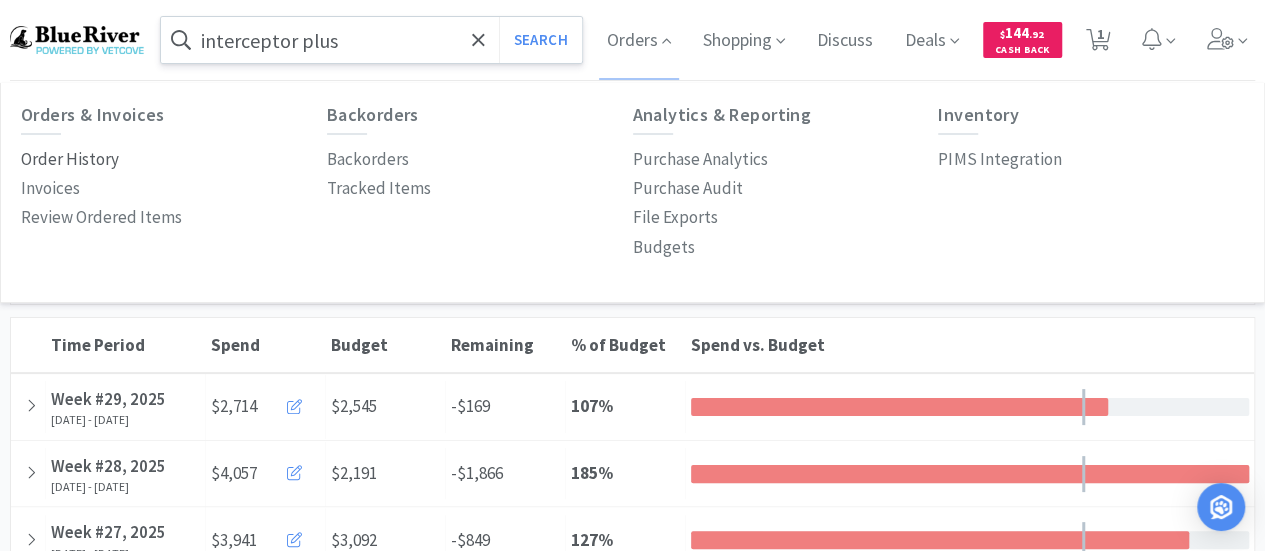 click on "Order History" at bounding box center (70, 159) 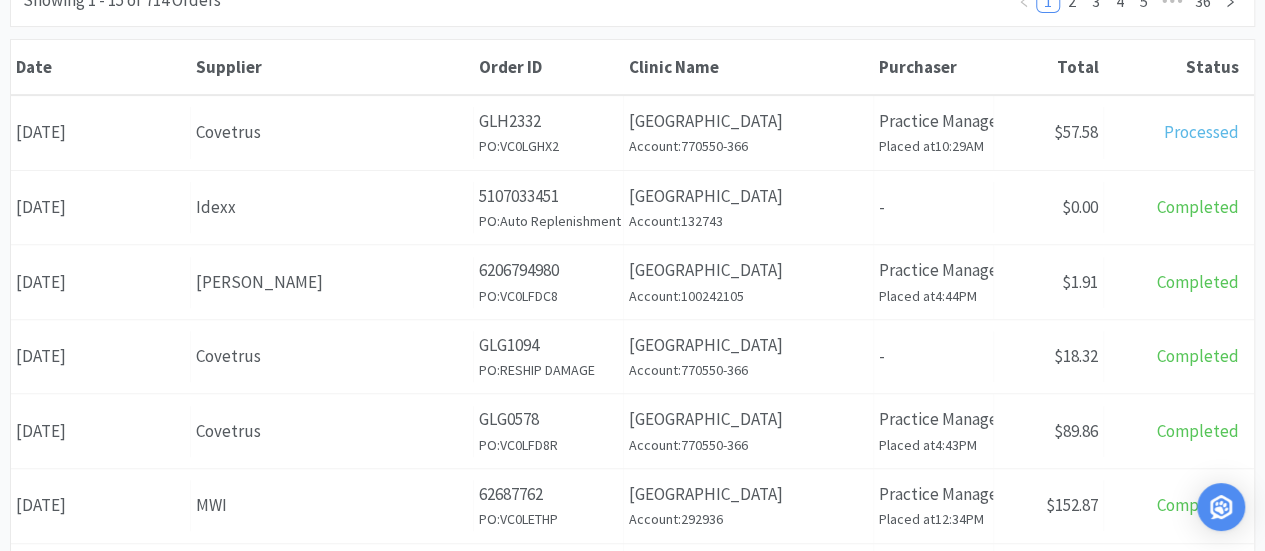 scroll, scrollTop: 300, scrollLeft: 0, axis: vertical 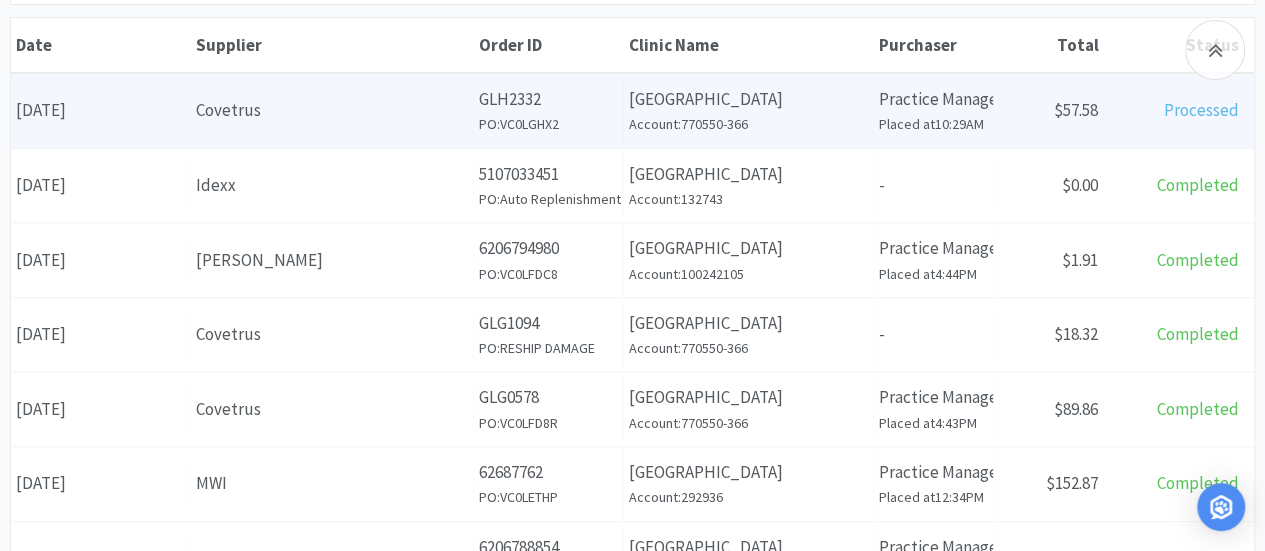 click on "Covetrus" at bounding box center [332, 110] 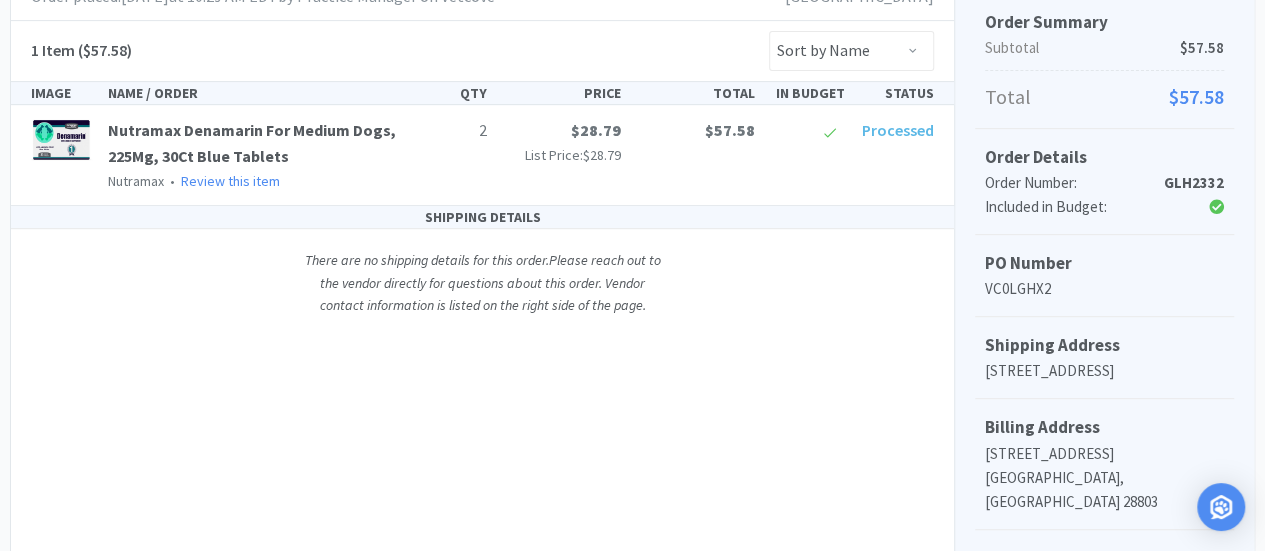 scroll, scrollTop: 0, scrollLeft: 0, axis: both 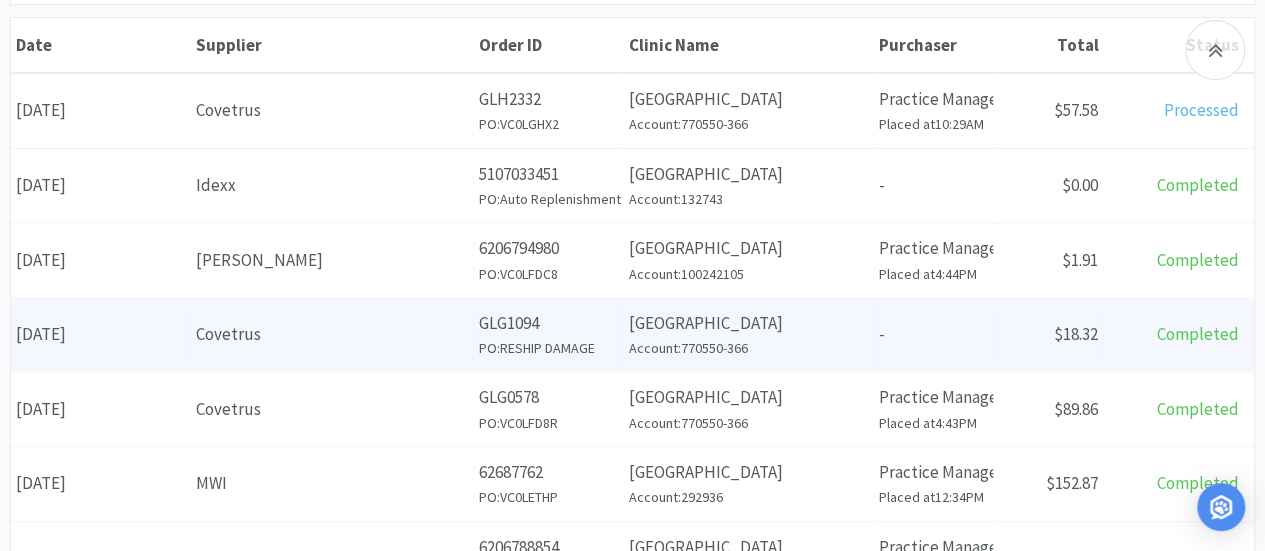 click on "Covetrus" at bounding box center (332, 334) 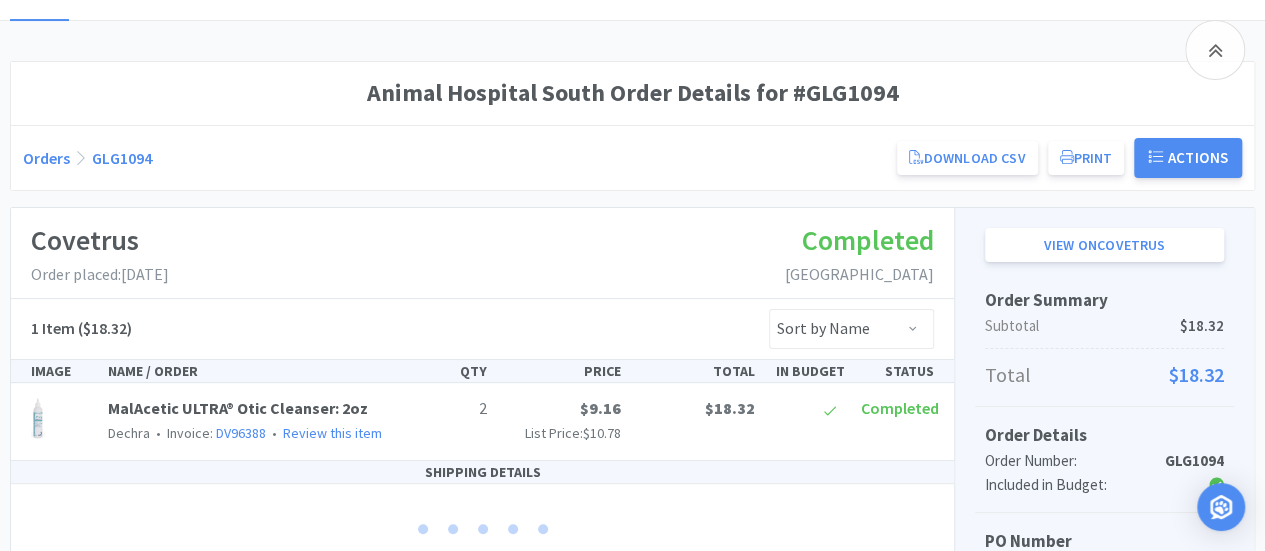 scroll, scrollTop: 300, scrollLeft: 0, axis: vertical 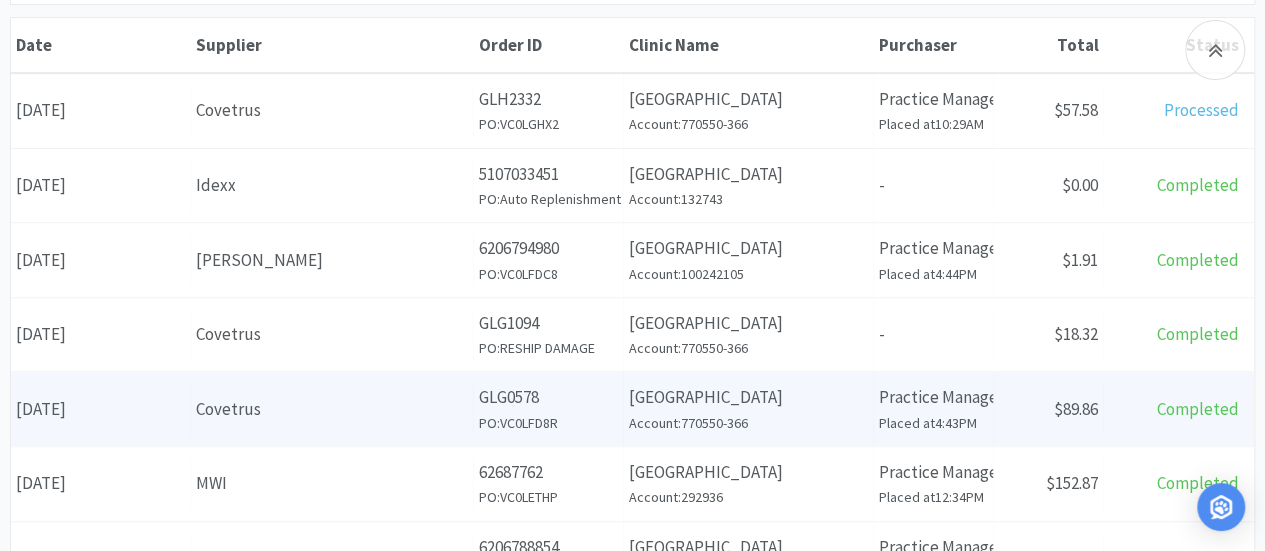click on "Covetrus" at bounding box center (332, 409) 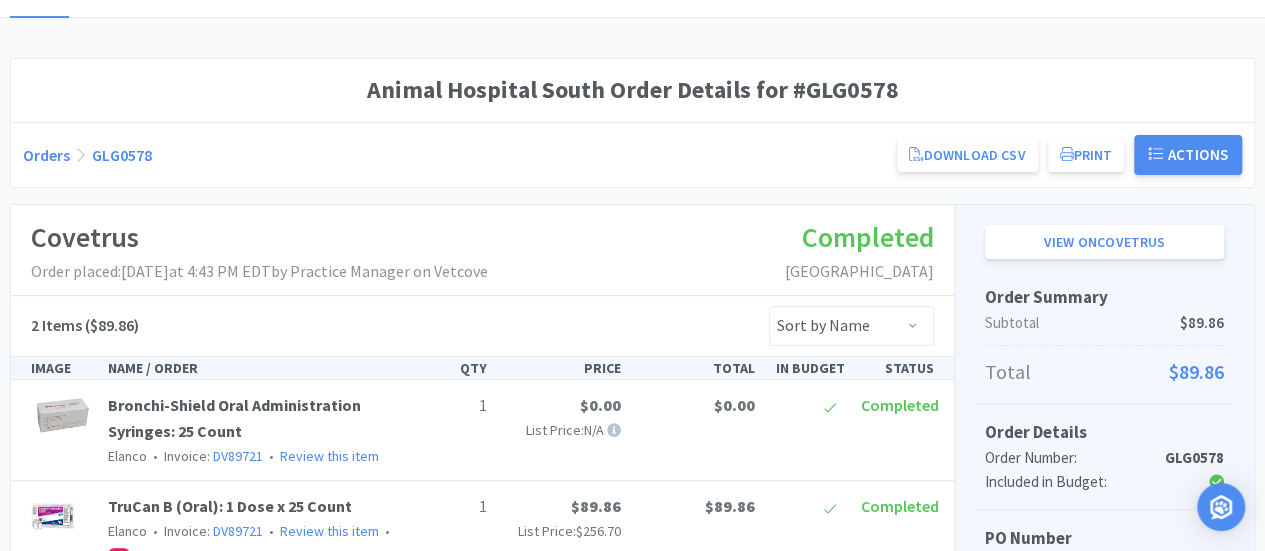 scroll, scrollTop: 0, scrollLeft: 0, axis: both 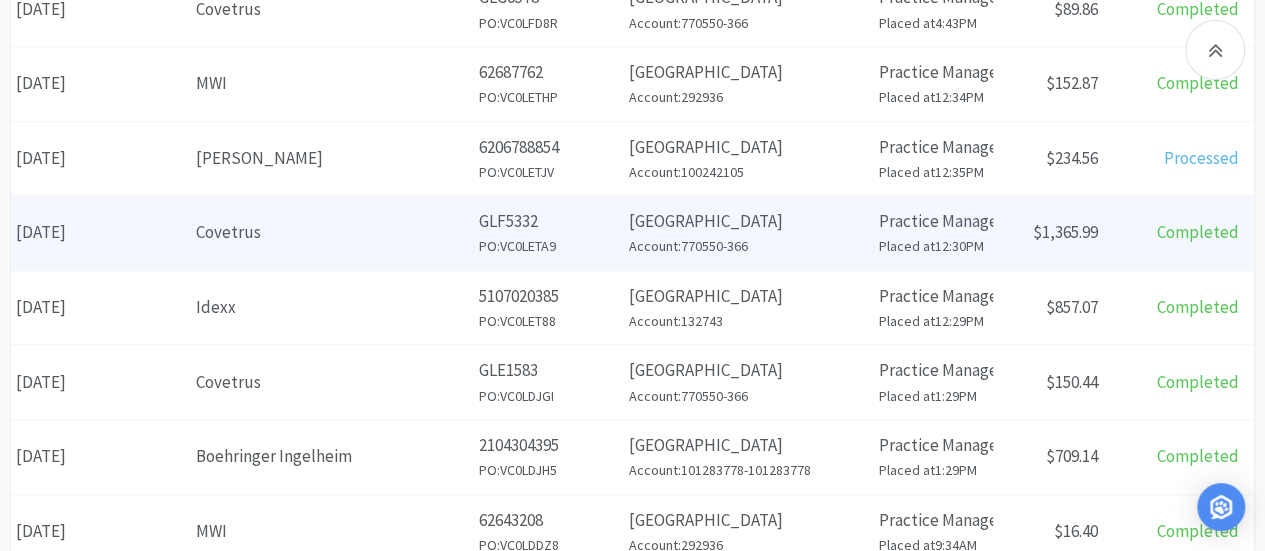 click on "Covetrus" at bounding box center [332, 232] 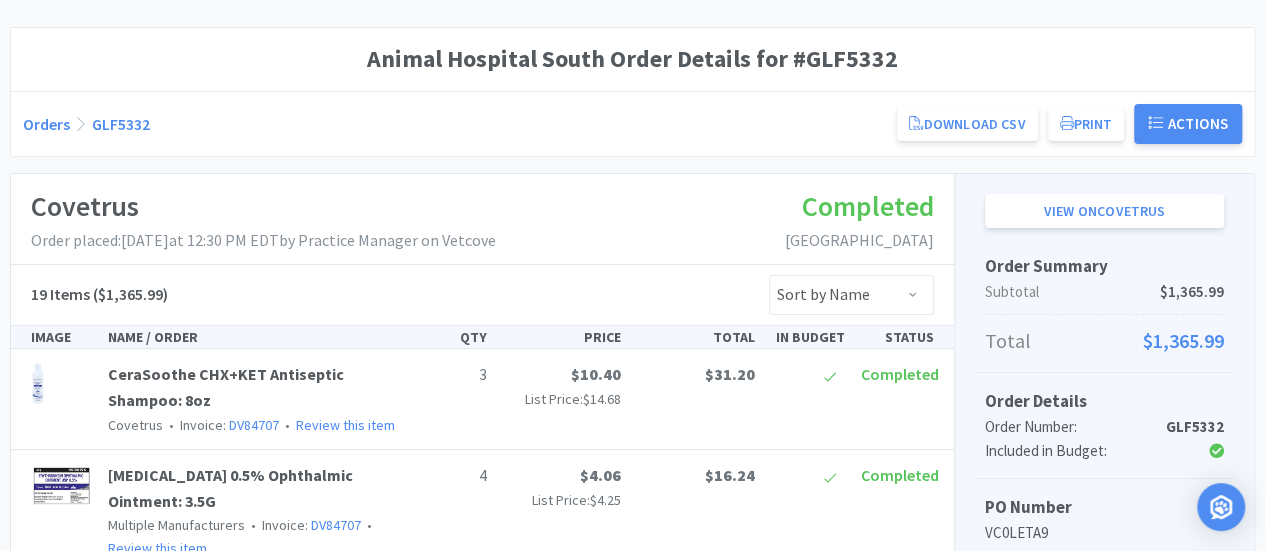 scroll, scrollTop: 0, scrollLeft: 0, axis: both 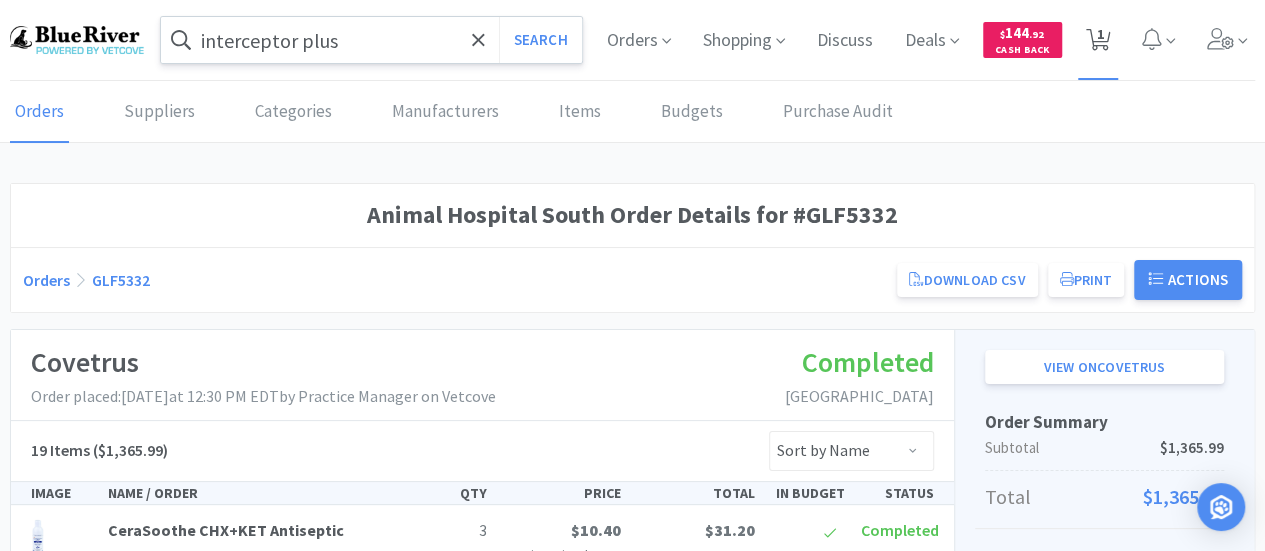 click on "1" at bounding box center [1100, 34] 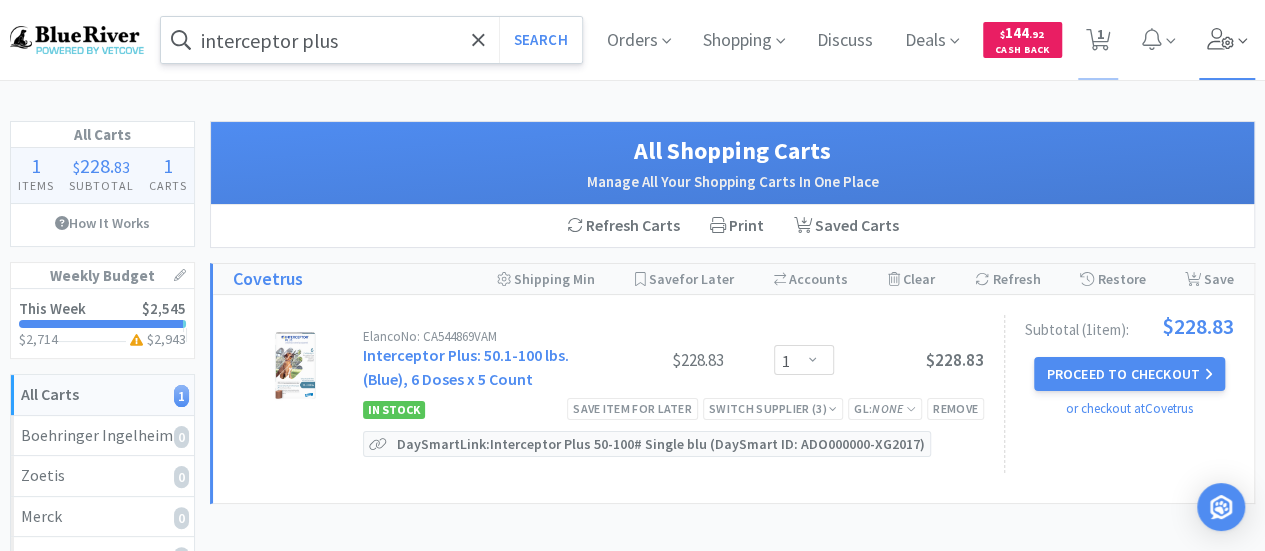 click 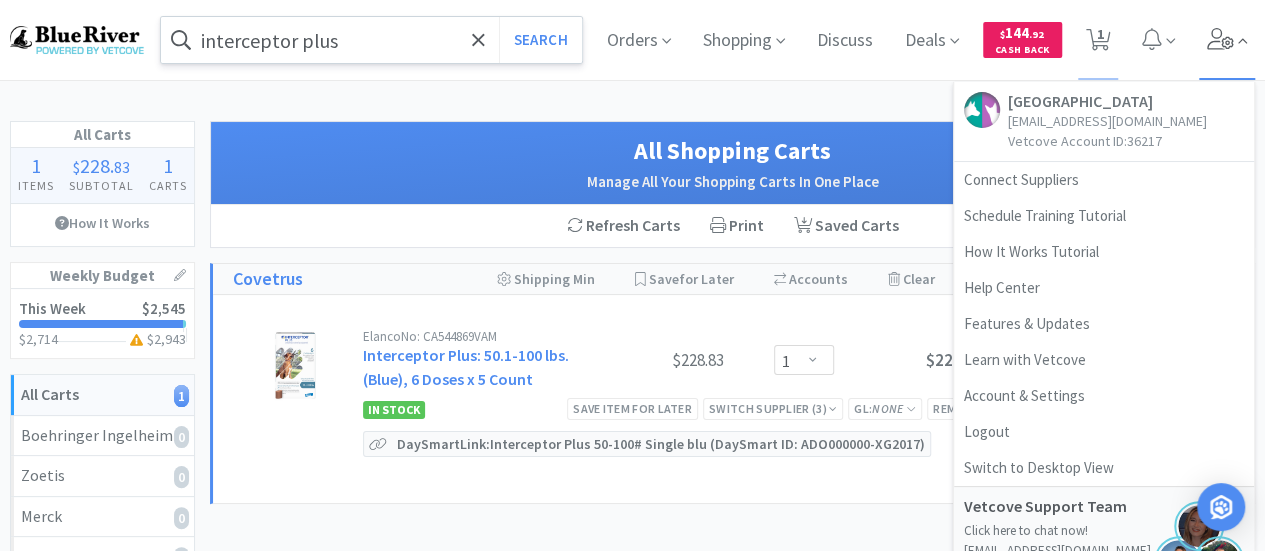 click 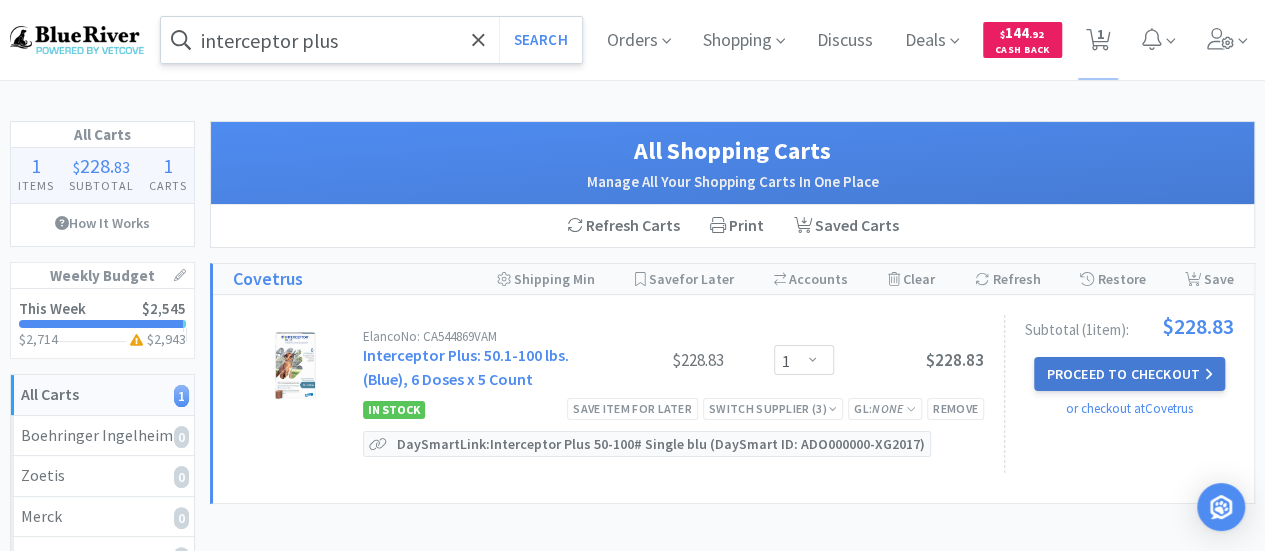 click on "Proceed to Checkout" at bounding box center (1129, 374) 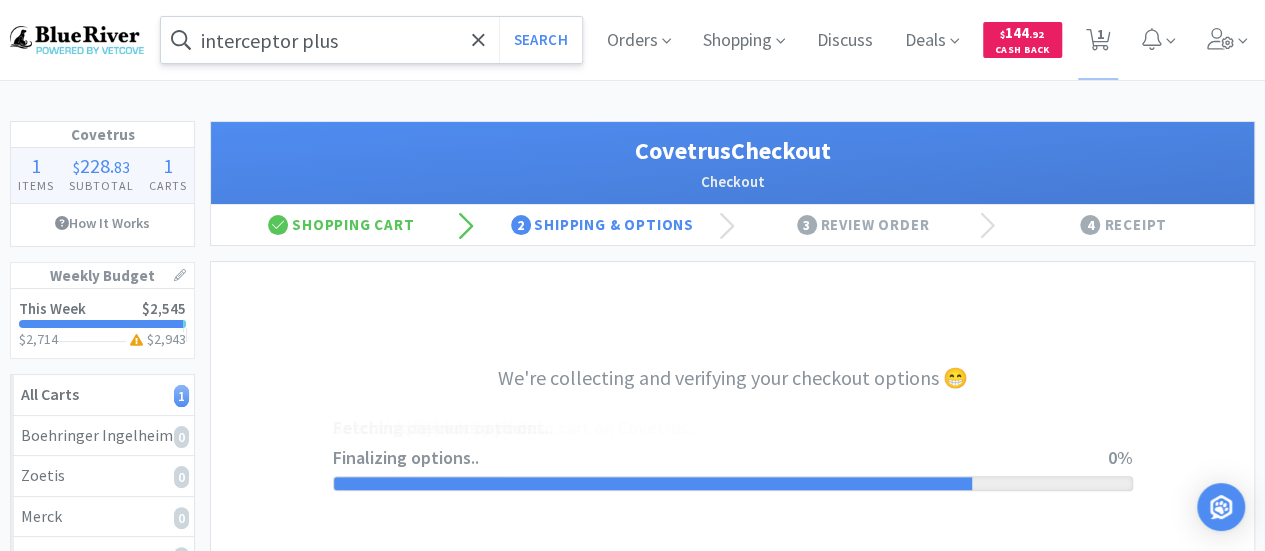 select on "ACCOUNT" 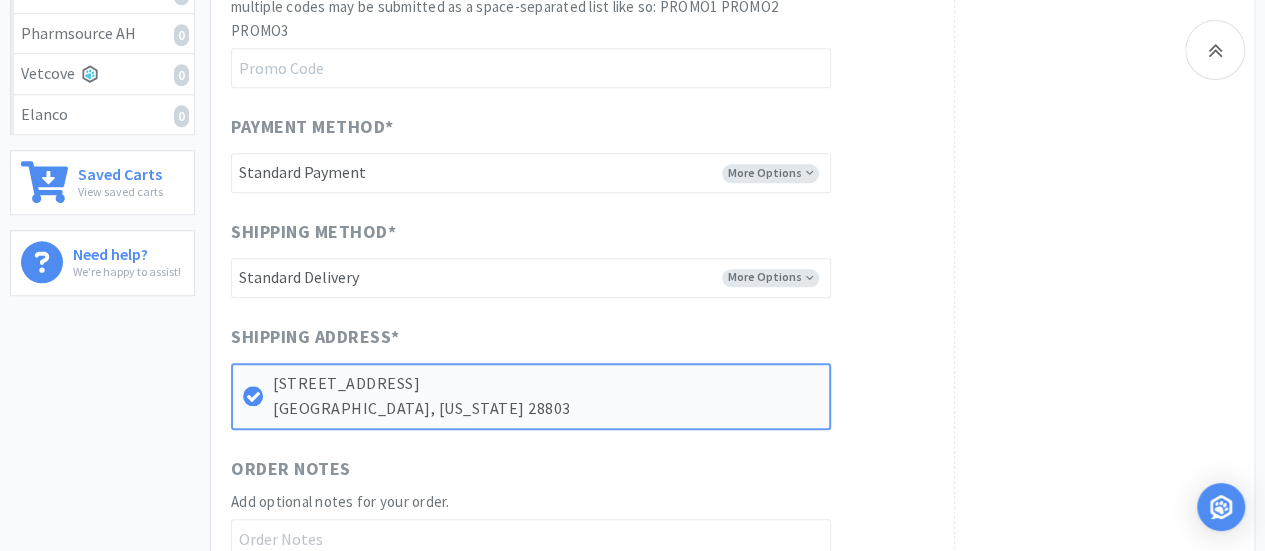 scroll, scrollTop: 1000, scrollLeft: 0, axis: vertical 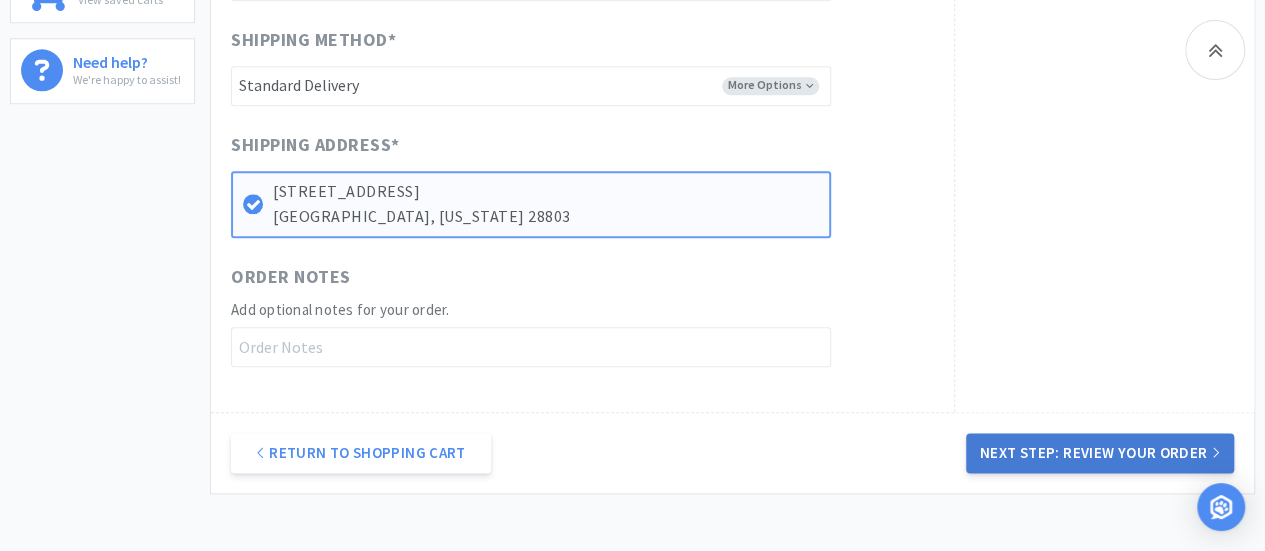 click on "Next Step: Review Your Order" at bounding box center [1100, 453] 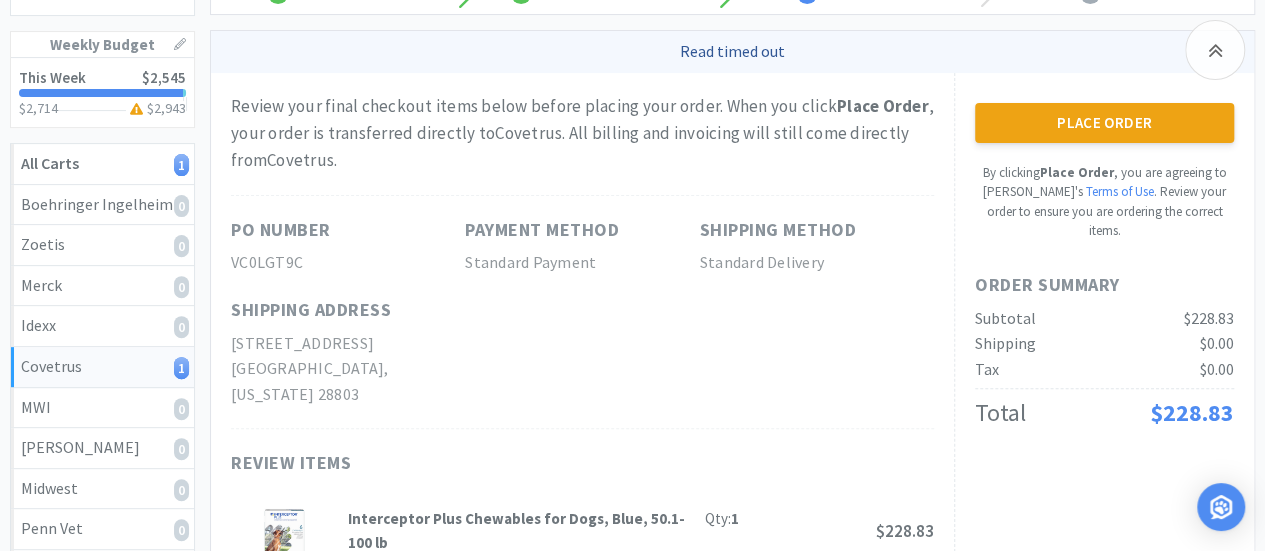 scroll, scrollTop: 200, scrollLeft: 0, axis: vertical 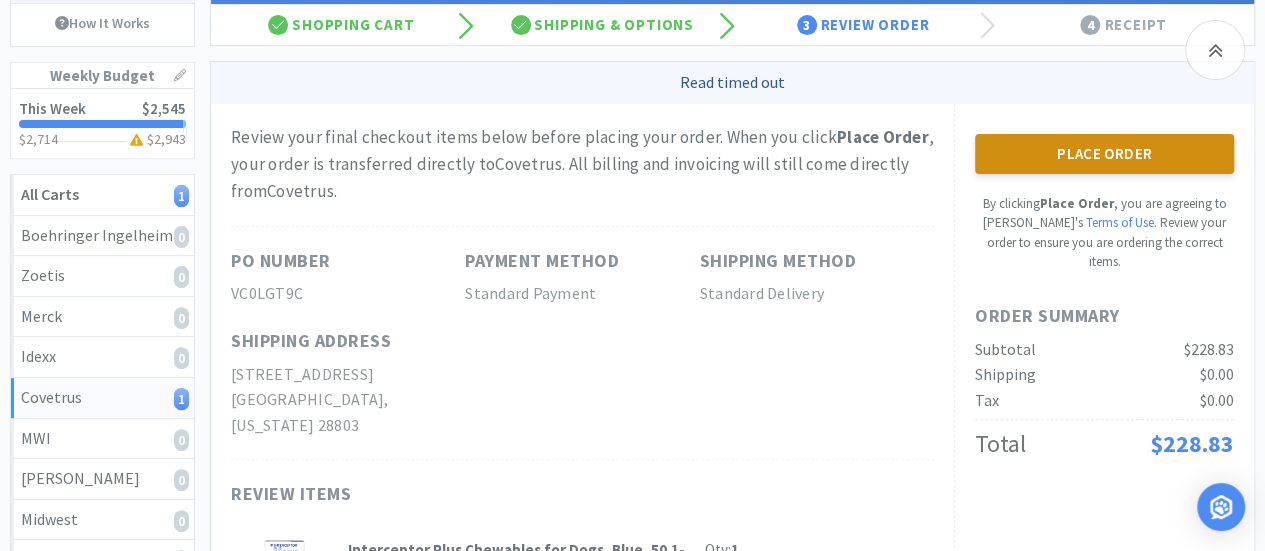 click on "Place Order" at bounding box center (1104, 154) 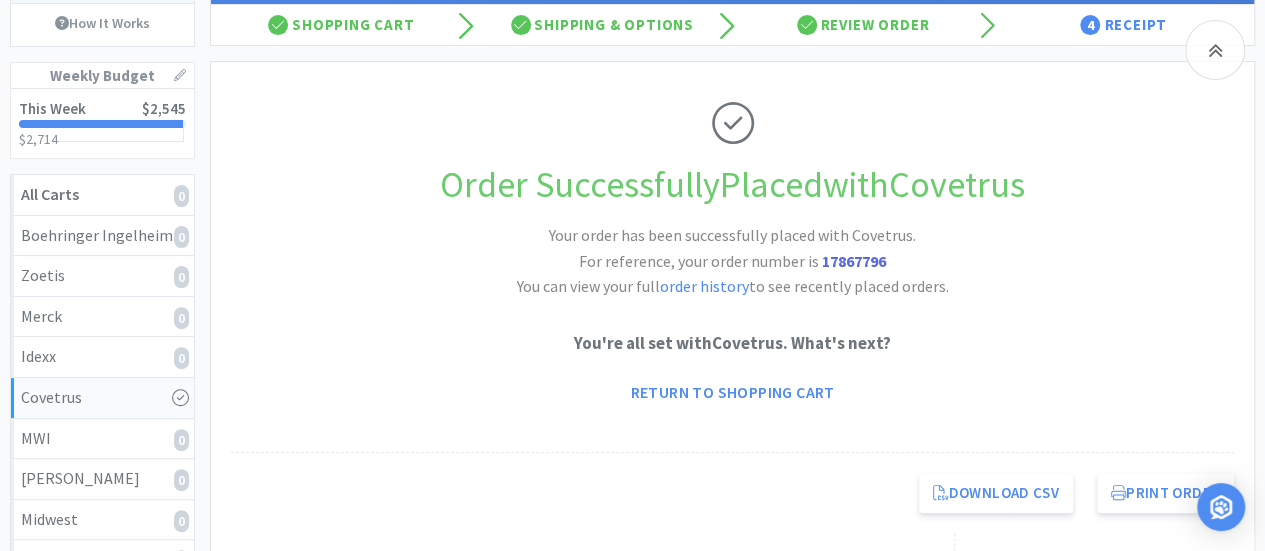 click on "Return to Shopping Cart" at bounding box center (732, 392) 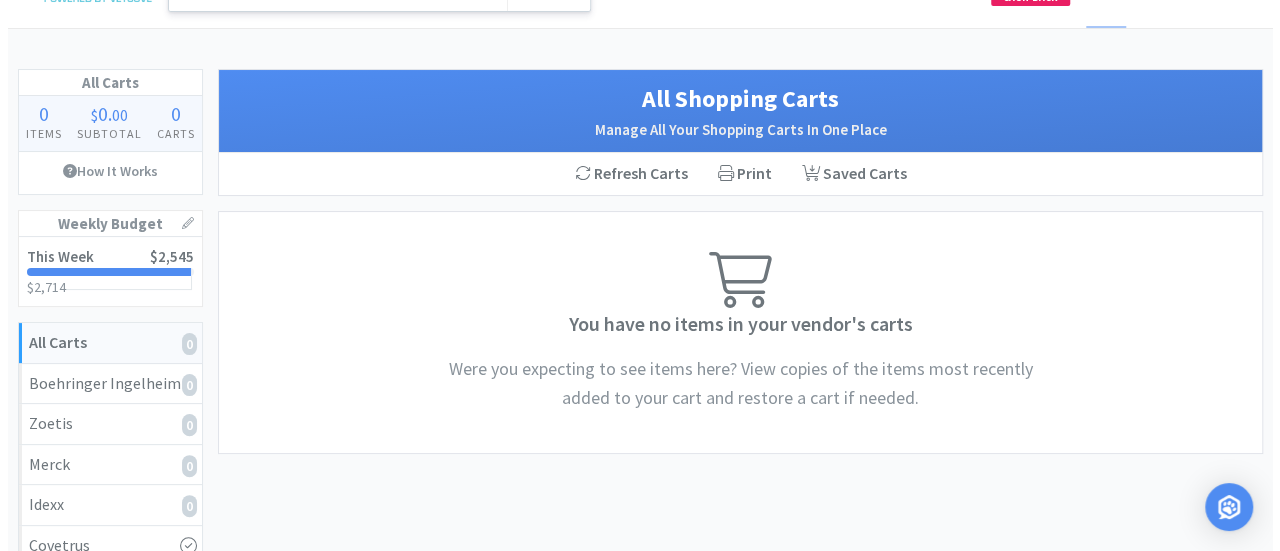 scroll, scrollTop: 0, scrollLeft: 0, axis: both 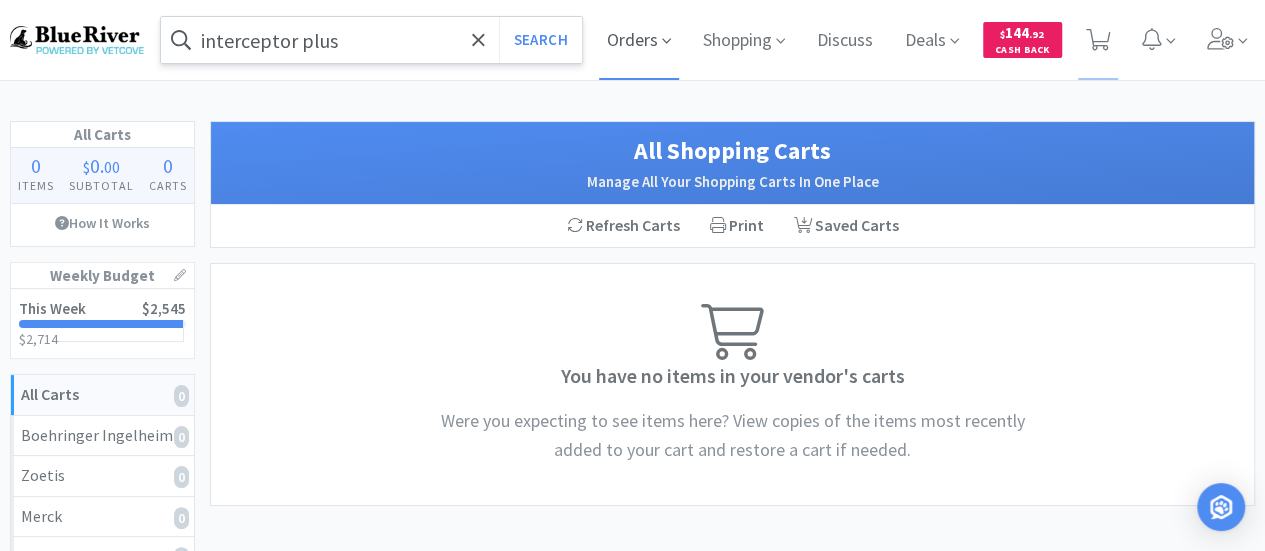 click on "Orders" at bounding box center (639, 40) 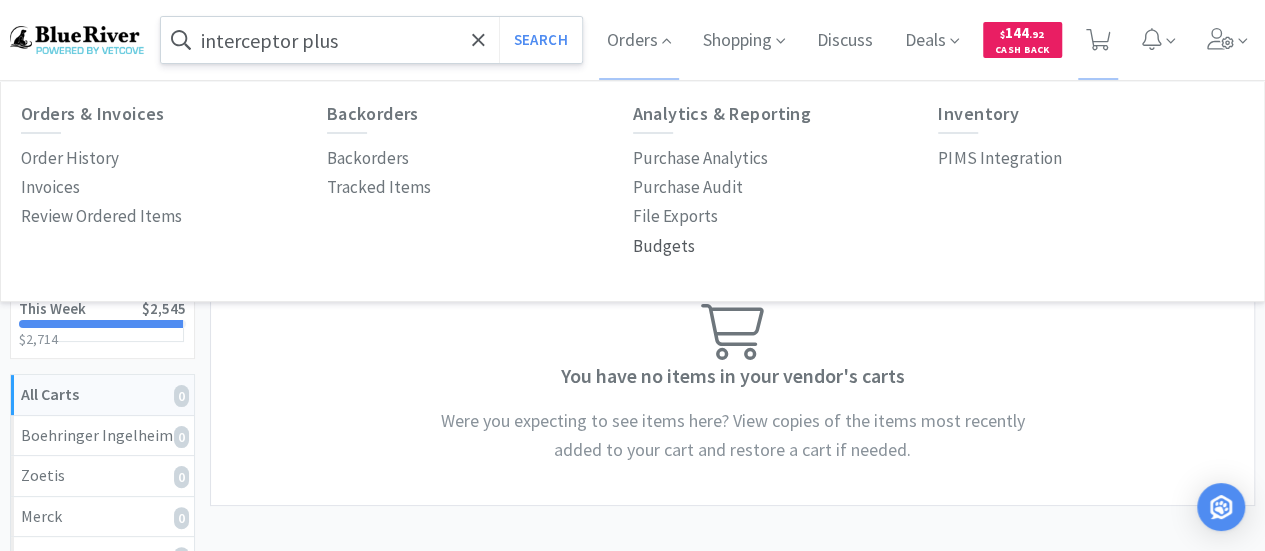 click on "Budgets" at bounding box center (664, 246) 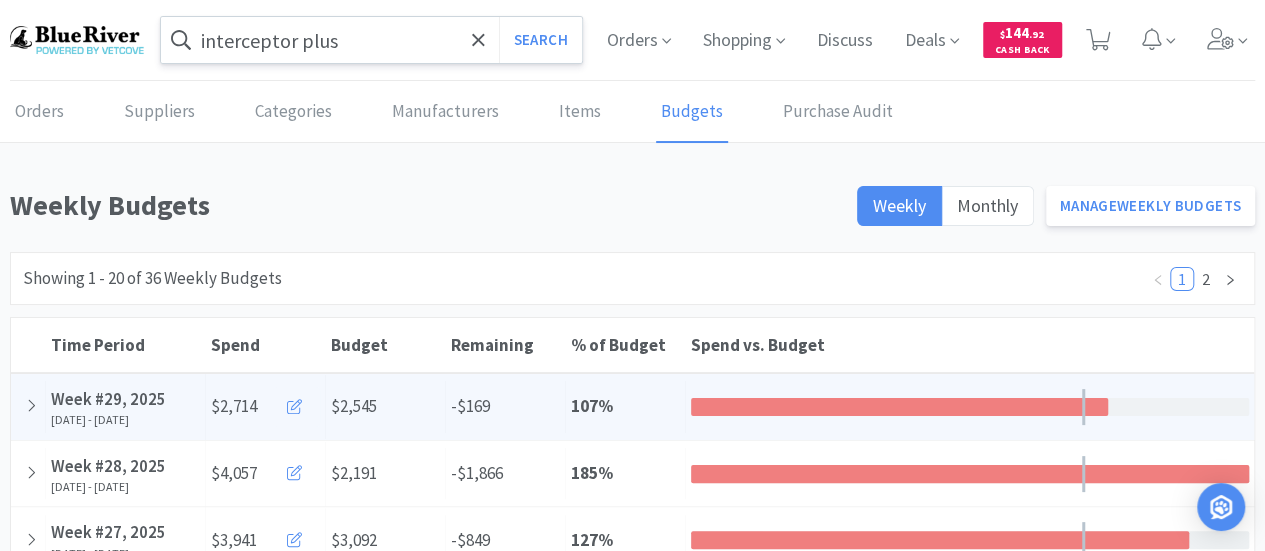 click 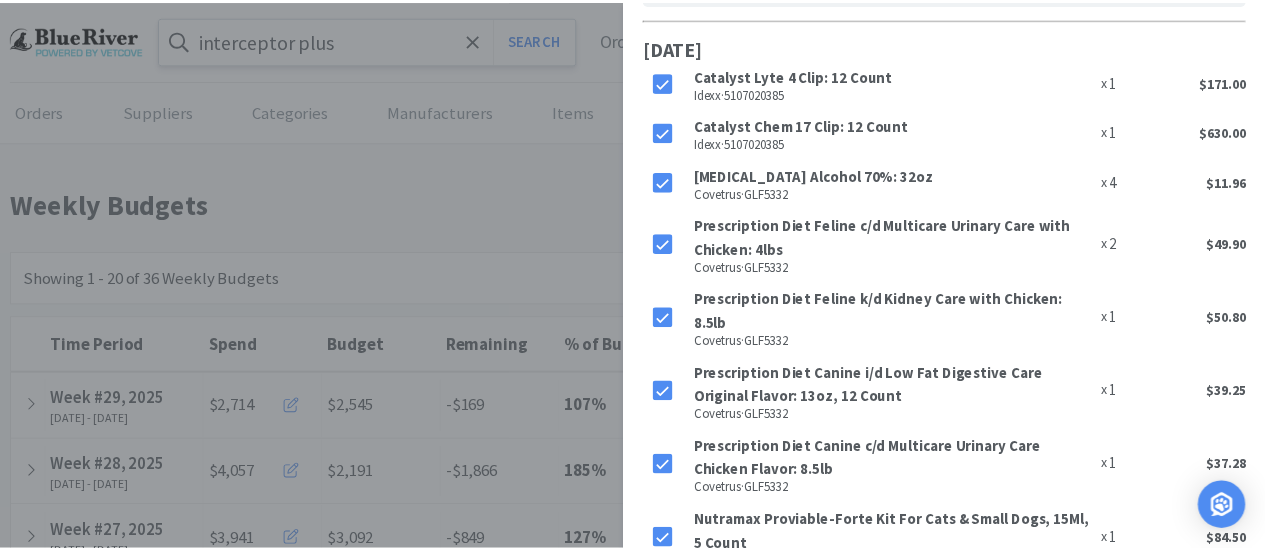 scroll, scrollTop: 0, scrollLeft: 0, axis: both 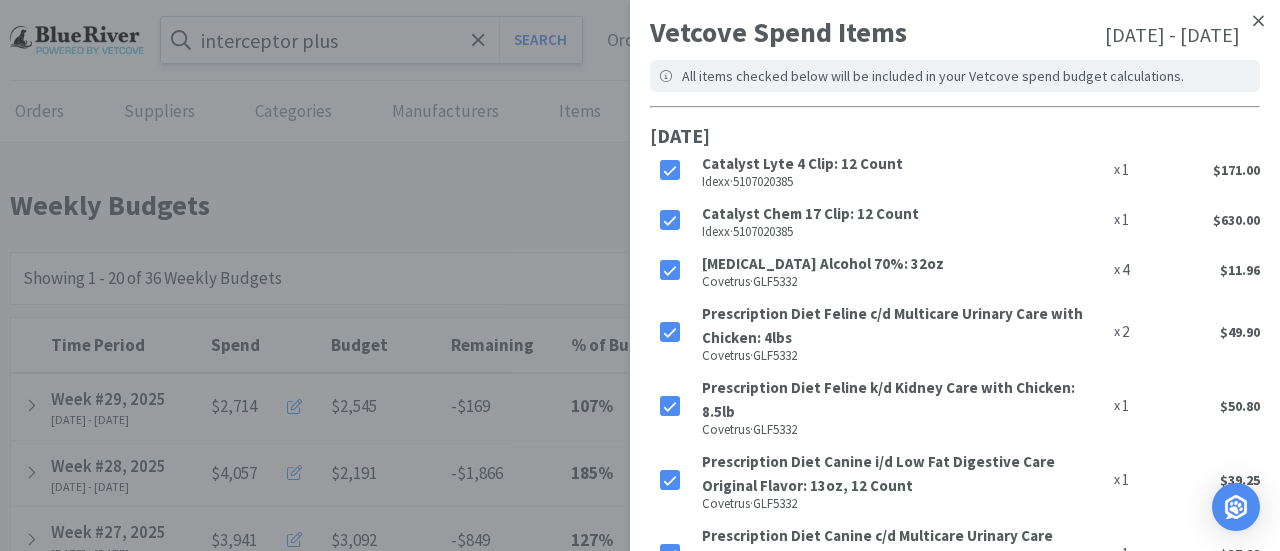 click 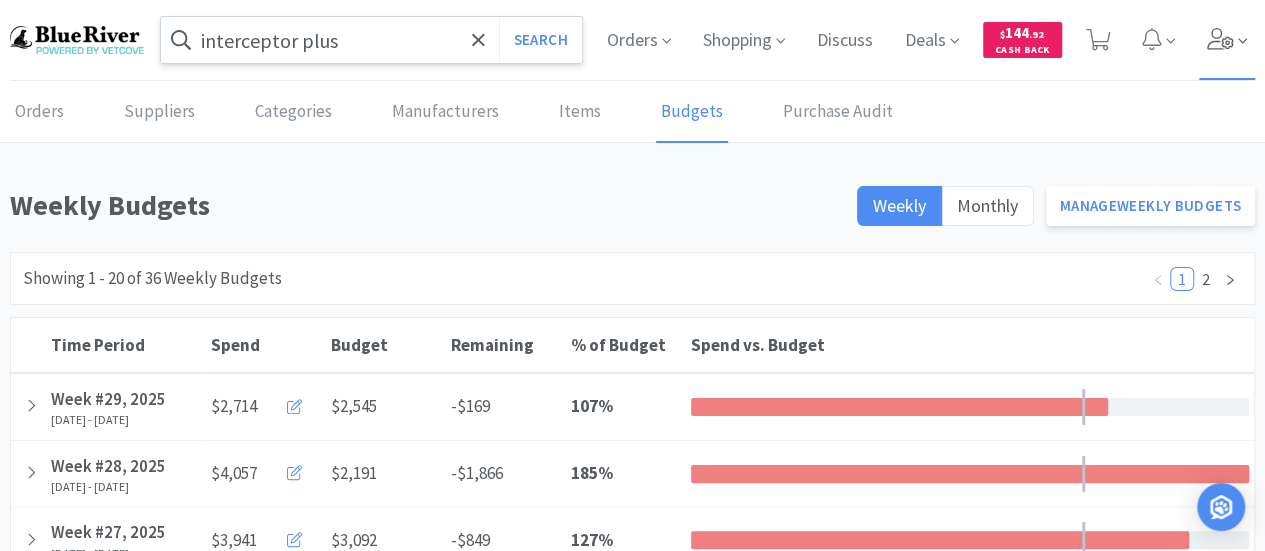 click 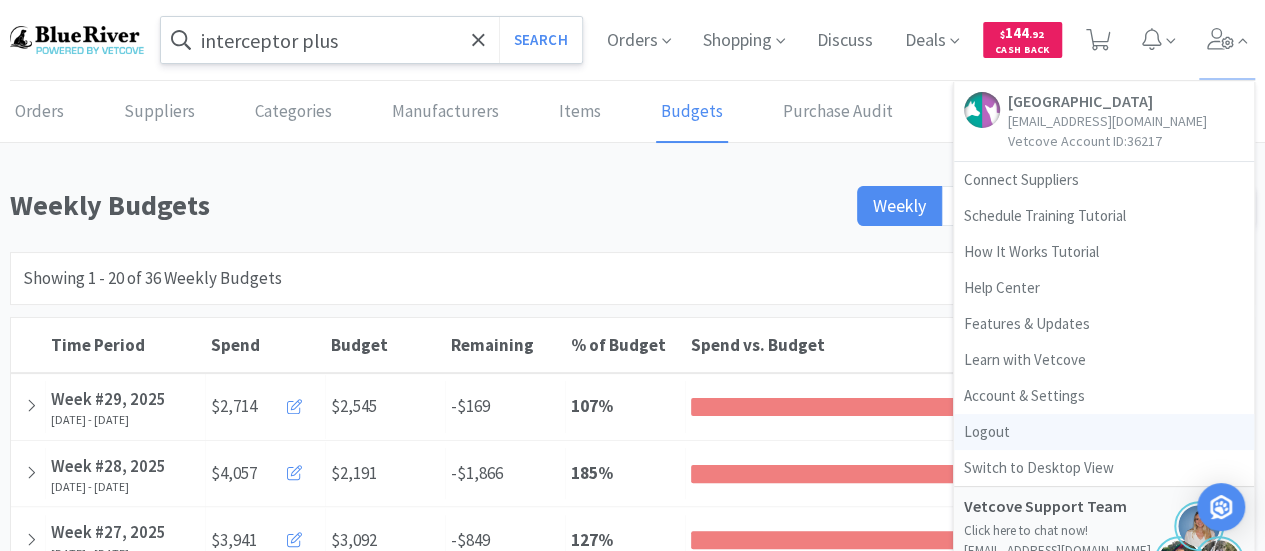 click on "Logout" at bounding box center [1104, 432] 